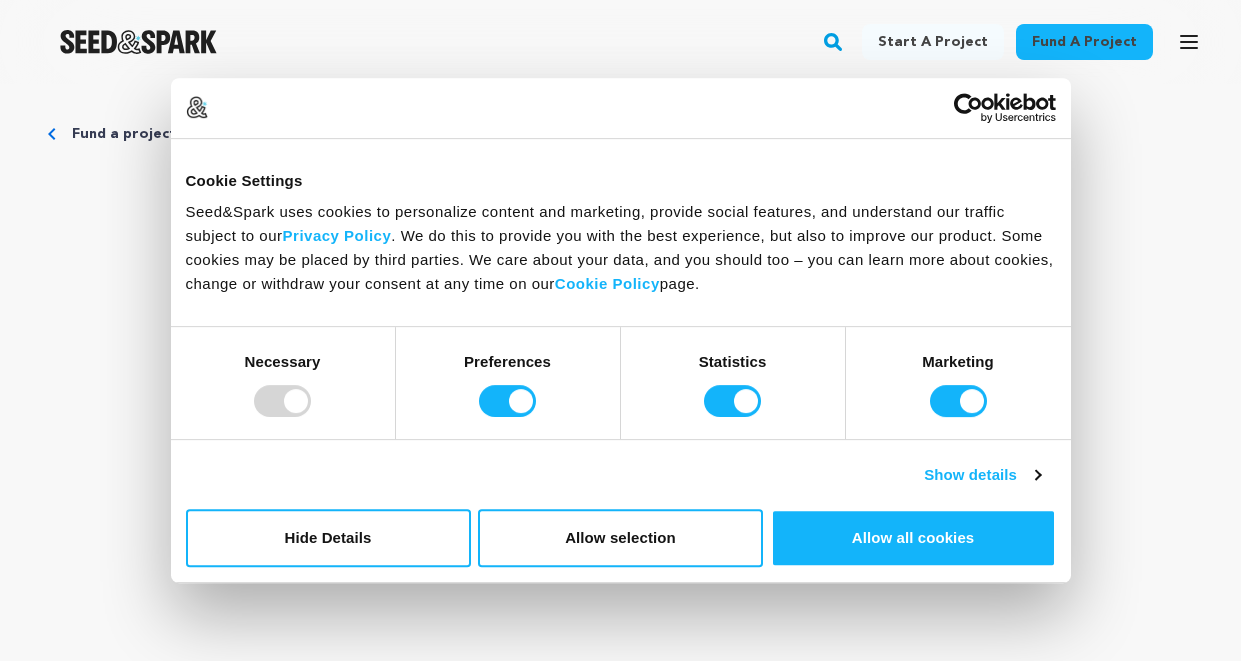 scroll, scrollTop: 128, scrollLeft: 0, axis: vertical 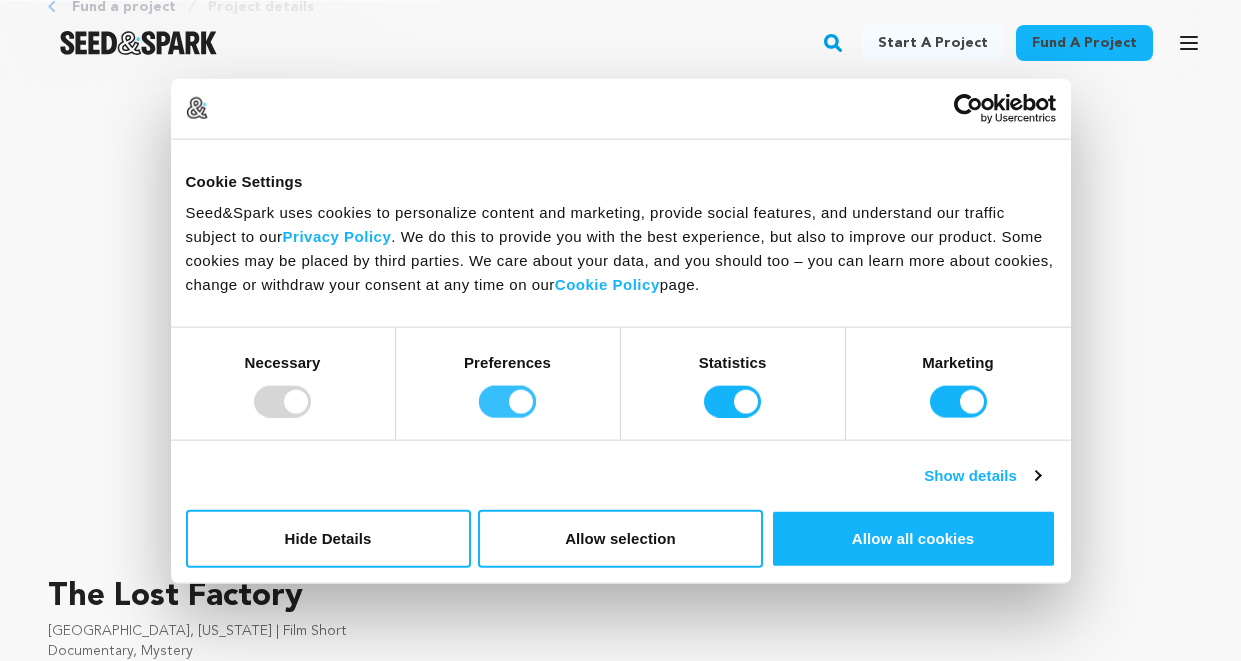 click on "Preferences" at bounding box center [507, 401] 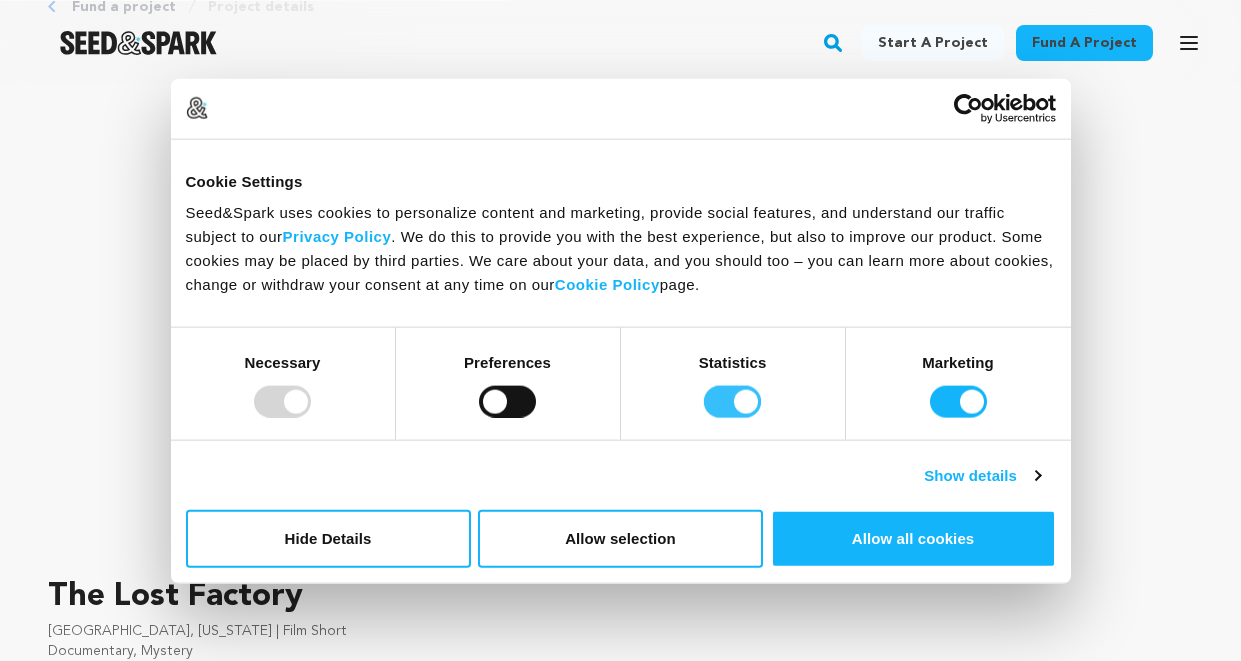 click on "Statistics" at bounding box center (732, 401) 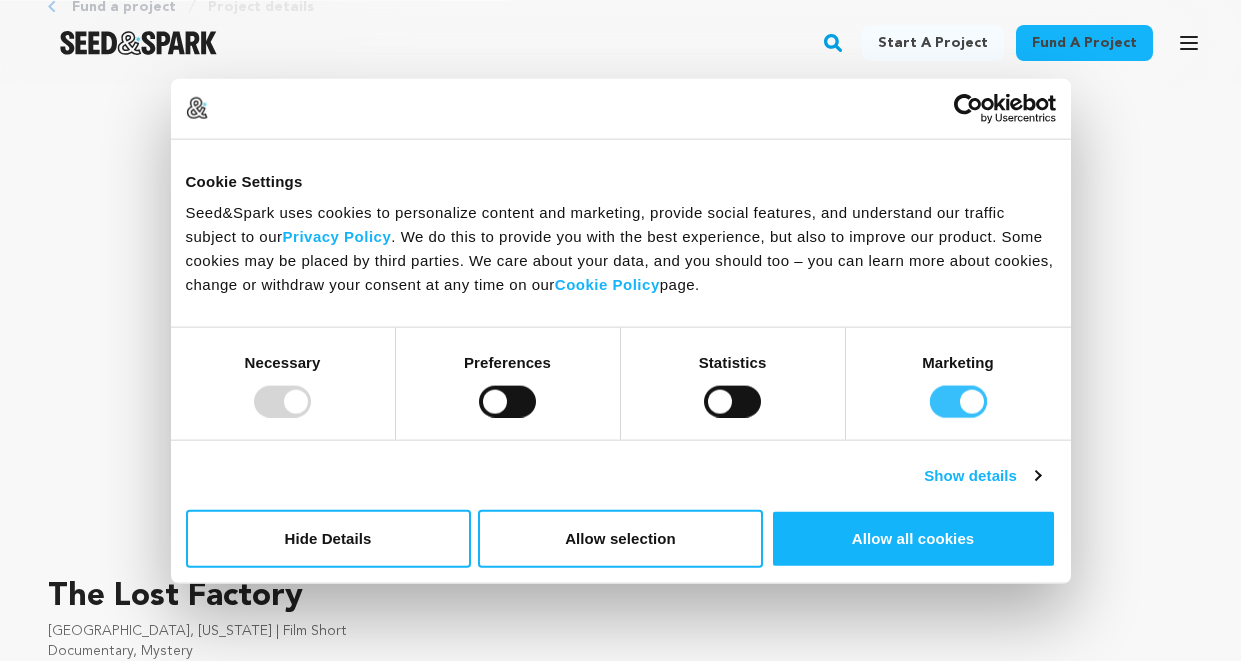 click on "Marketing" at bounding box center (958, 401) 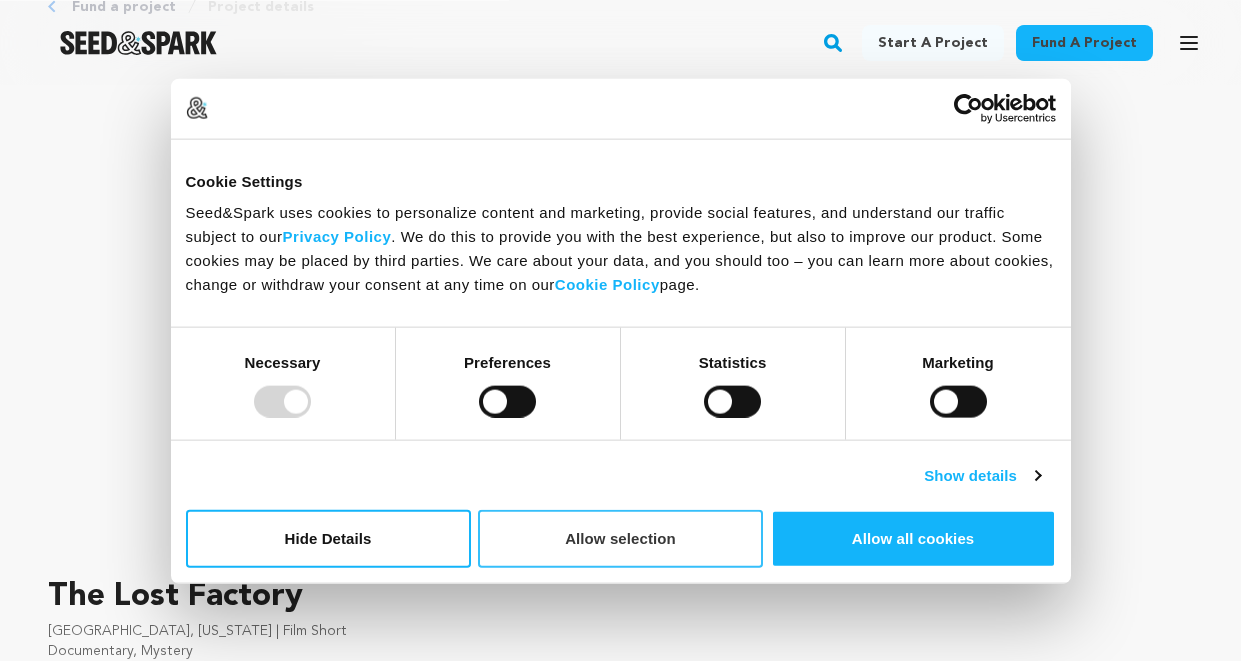 click on "Allow selection" at bounding box center (620, 538) 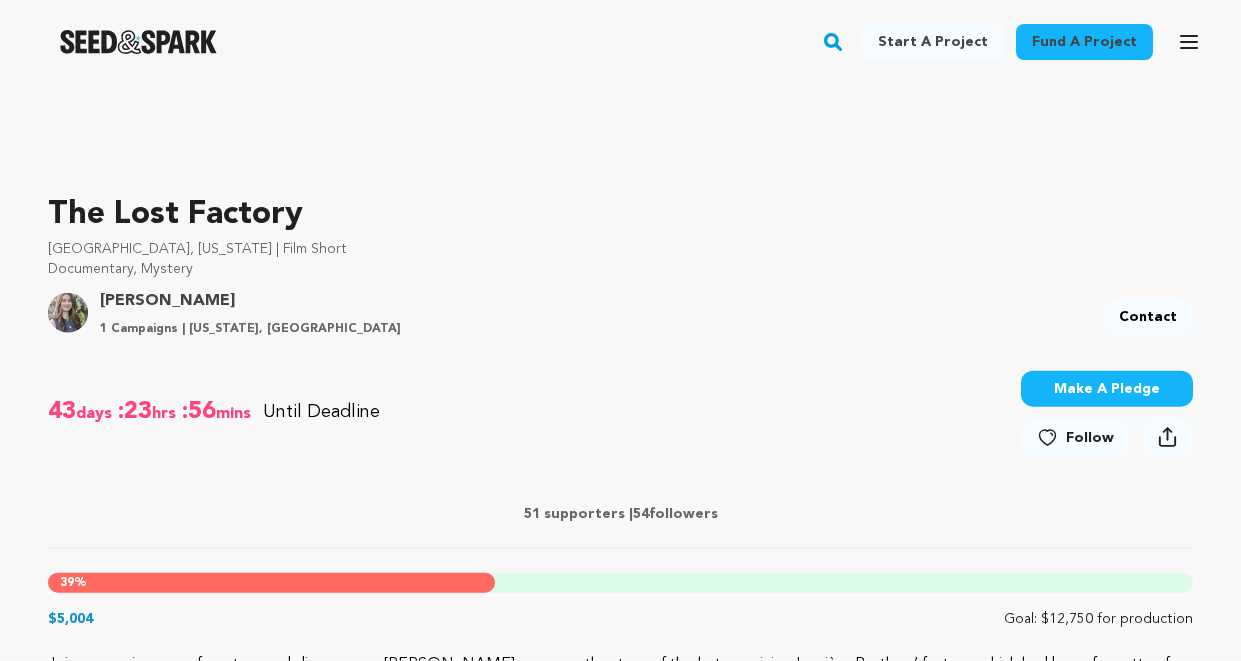 scroll, scrollTop: 606, scrollLeft: 0, axis: vertical 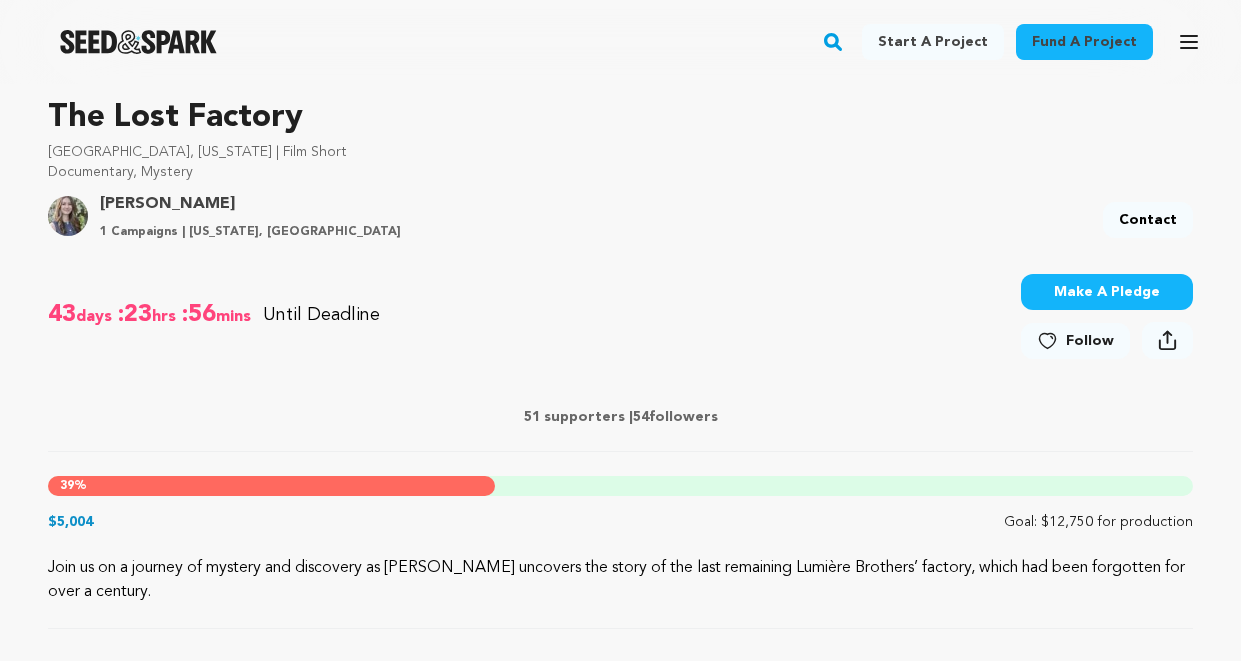 click on "Make A Pledge" at bounding box center (1107, 292) 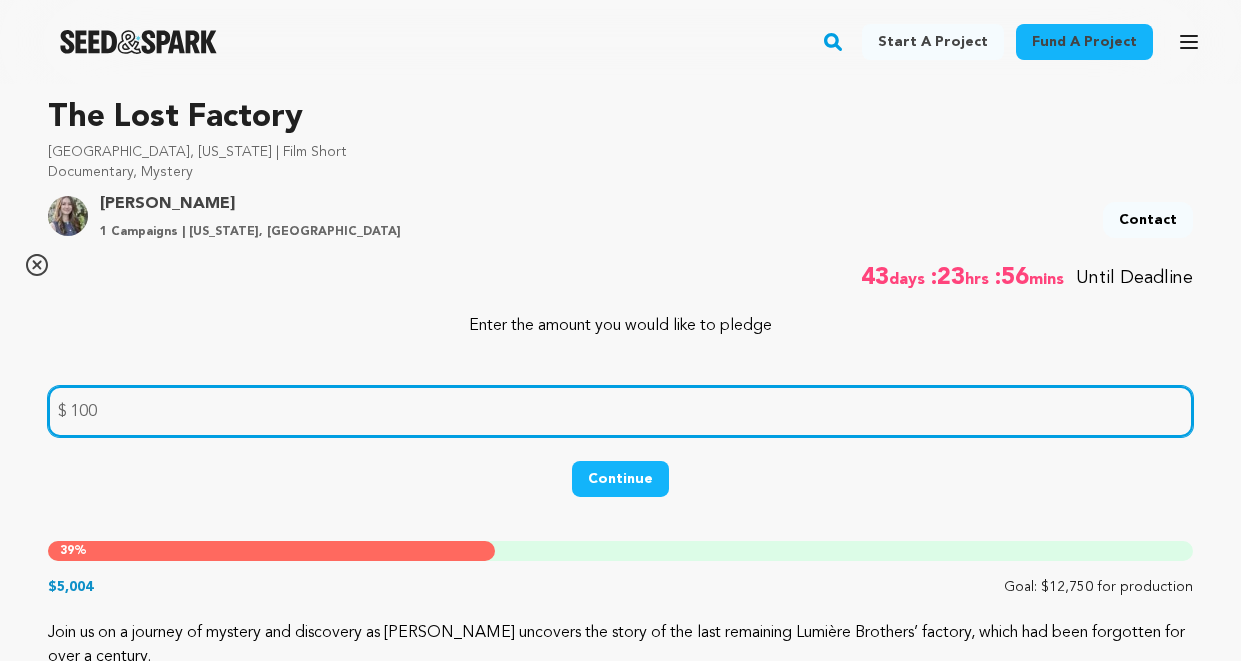type on "100" 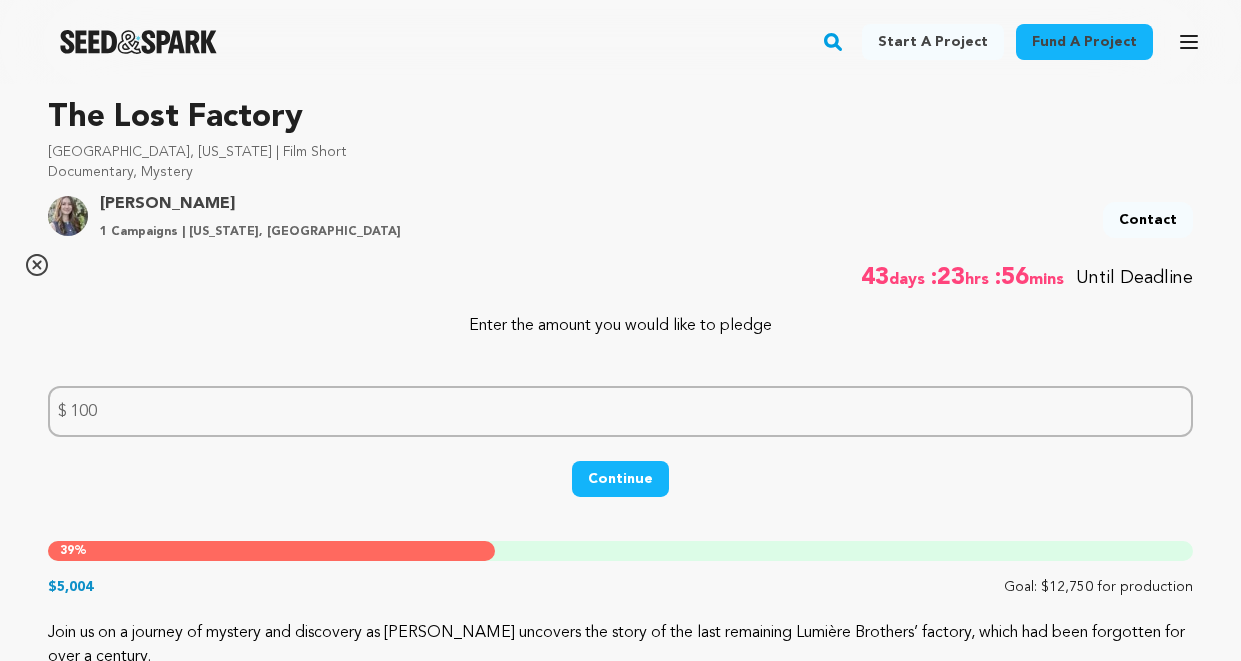 click on "Continue" at bounding box center [620, 479] 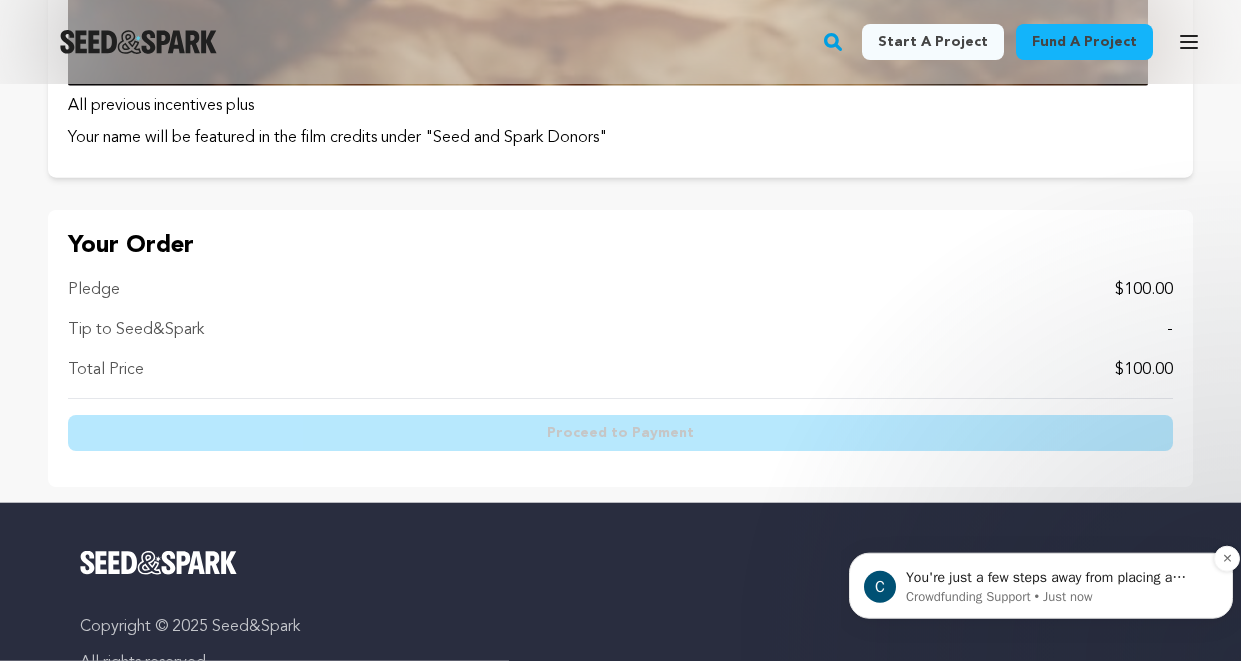 scroll, scrollTop: 2743, scrollLeft: 0, axis: vertical 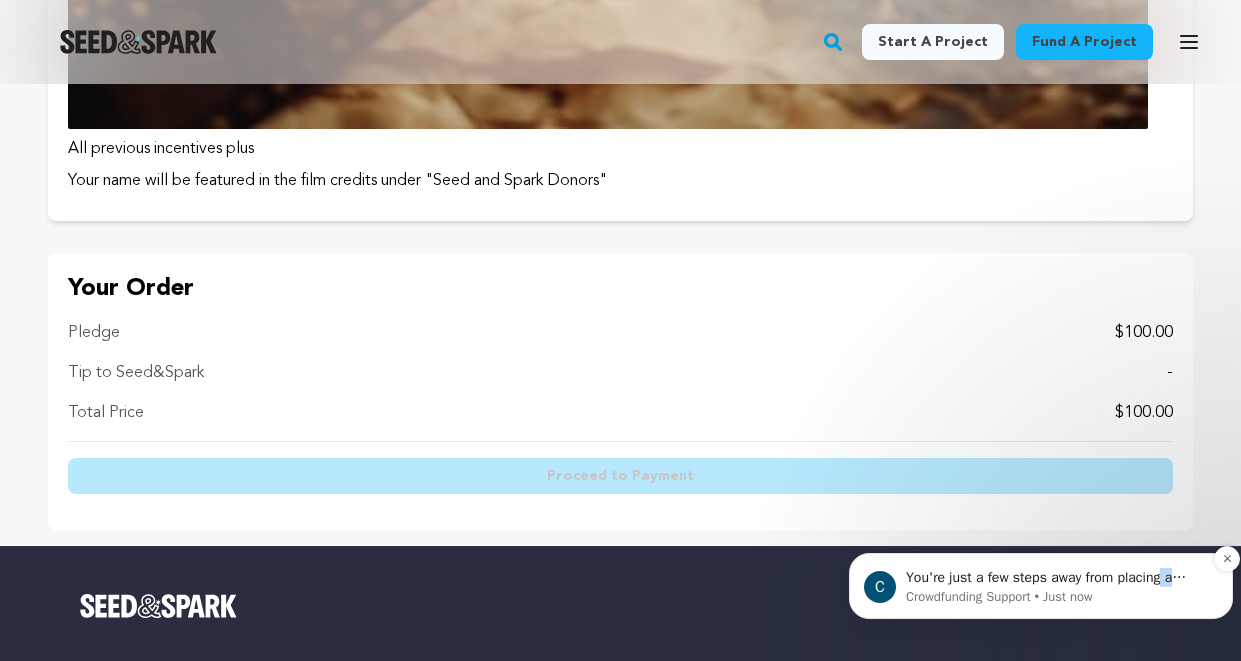 drag, startPoint x: 1199, startPoint y: 568, endPoint x: 1159, endPoint y: 565, distance: 40.112343 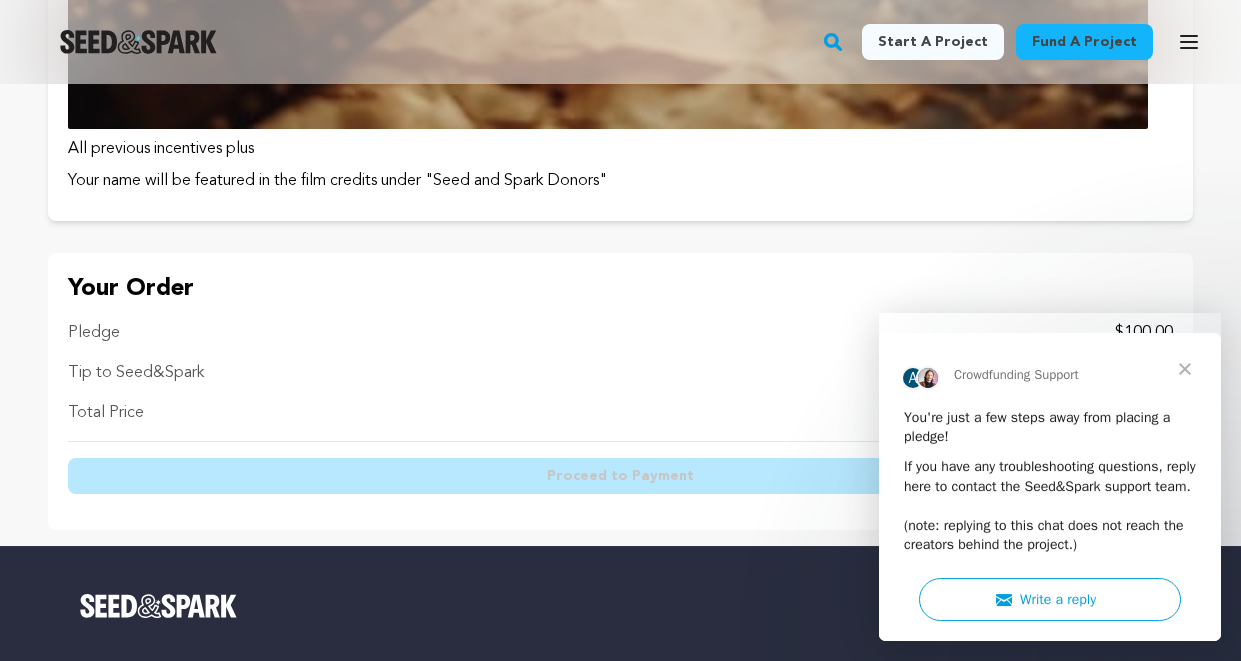 scroll, scrollTop: 0, scrollLeft: 0, axis: both 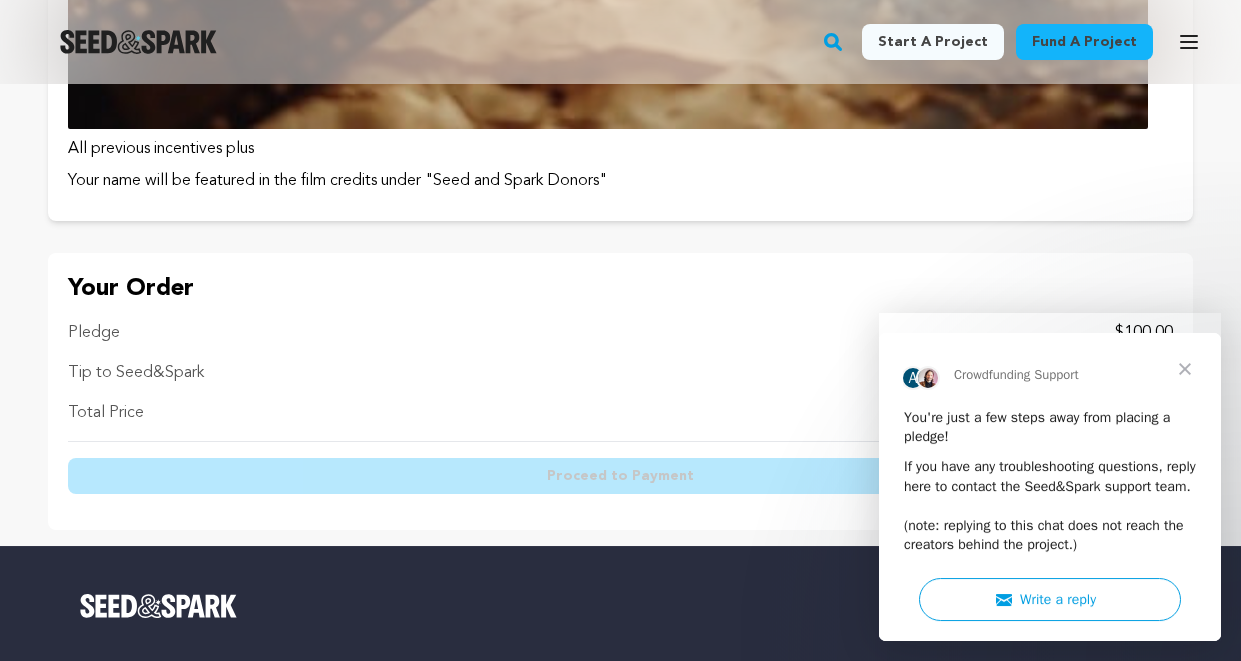 click at bounding box center [1185, 369] 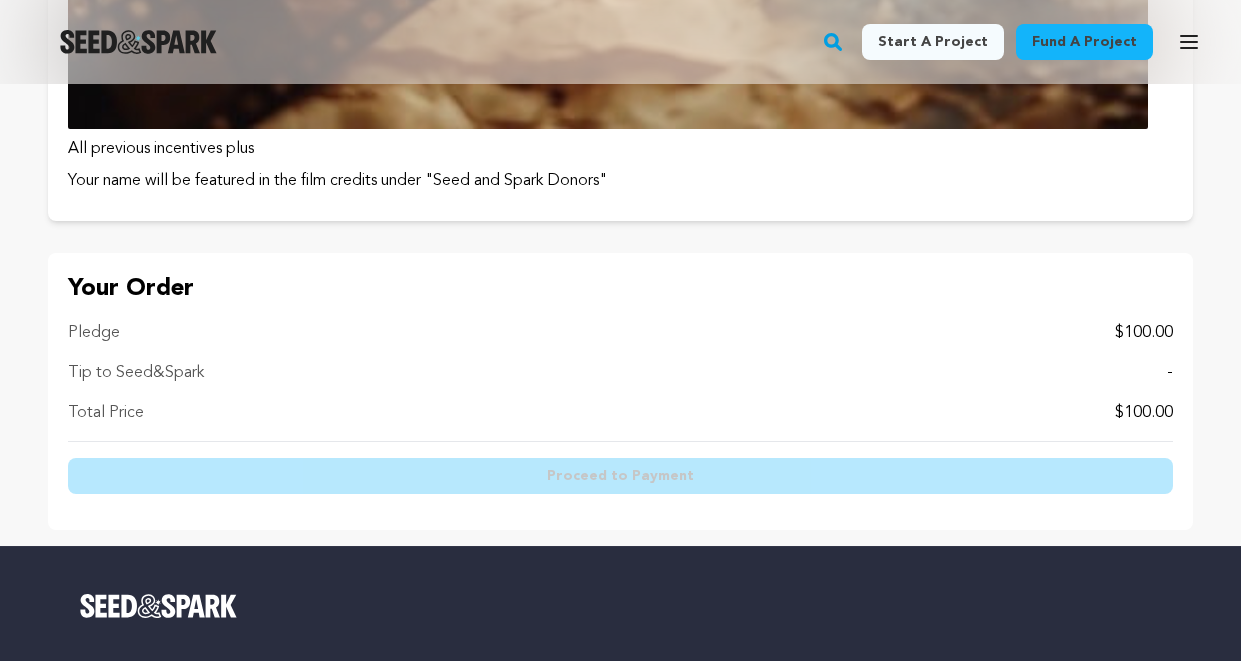 click on "Total Price
$100.00" at bounding box center (620, 413) 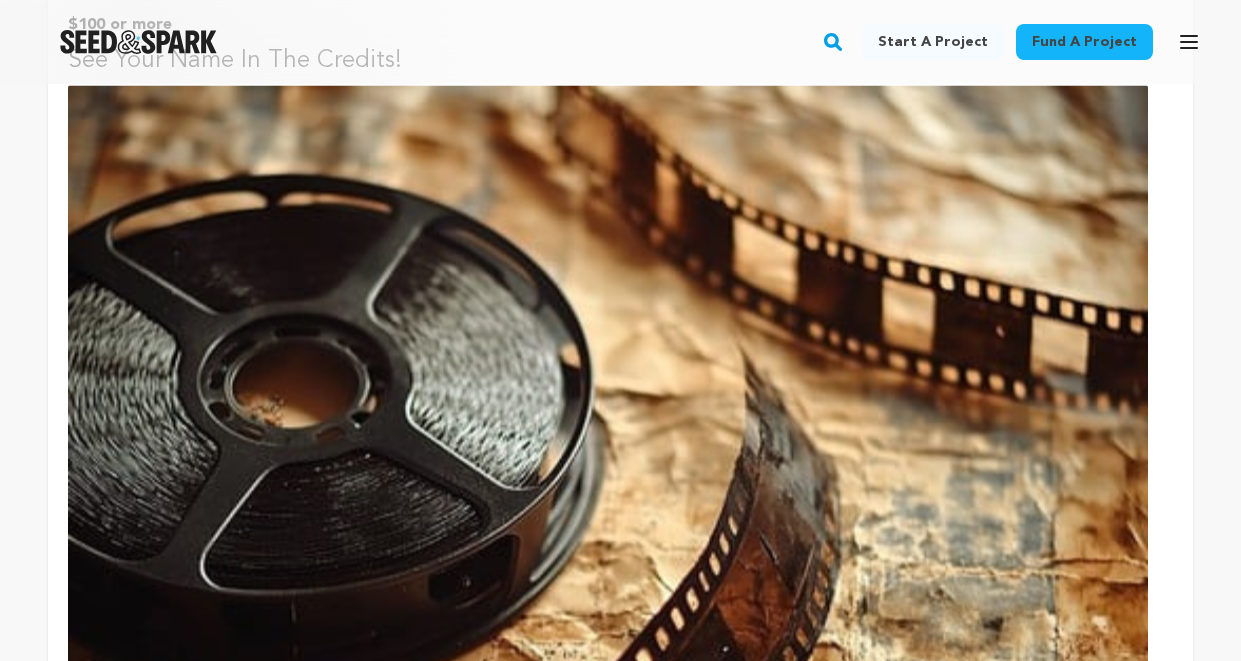 scroll, scrollTop: 1449, scrollLeft: 0, axis: vertical 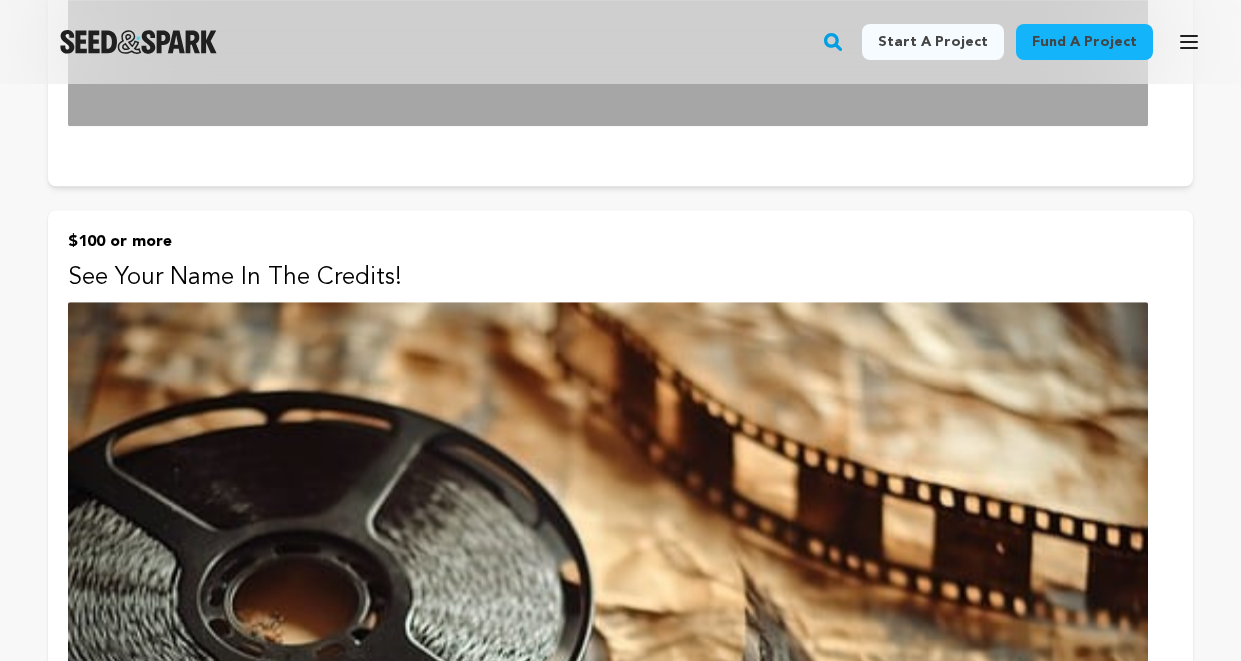 click at bounding box center [608, 842] 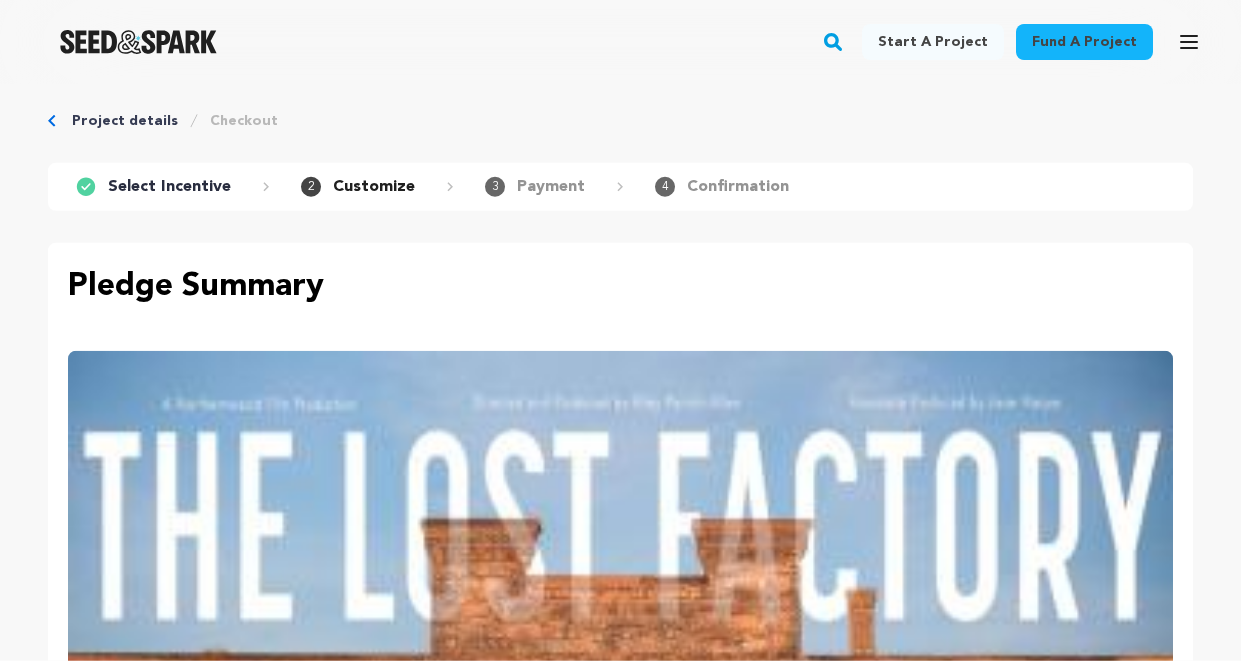 scroll, scrollTop: 0, scrollLeft: 0, axis: both 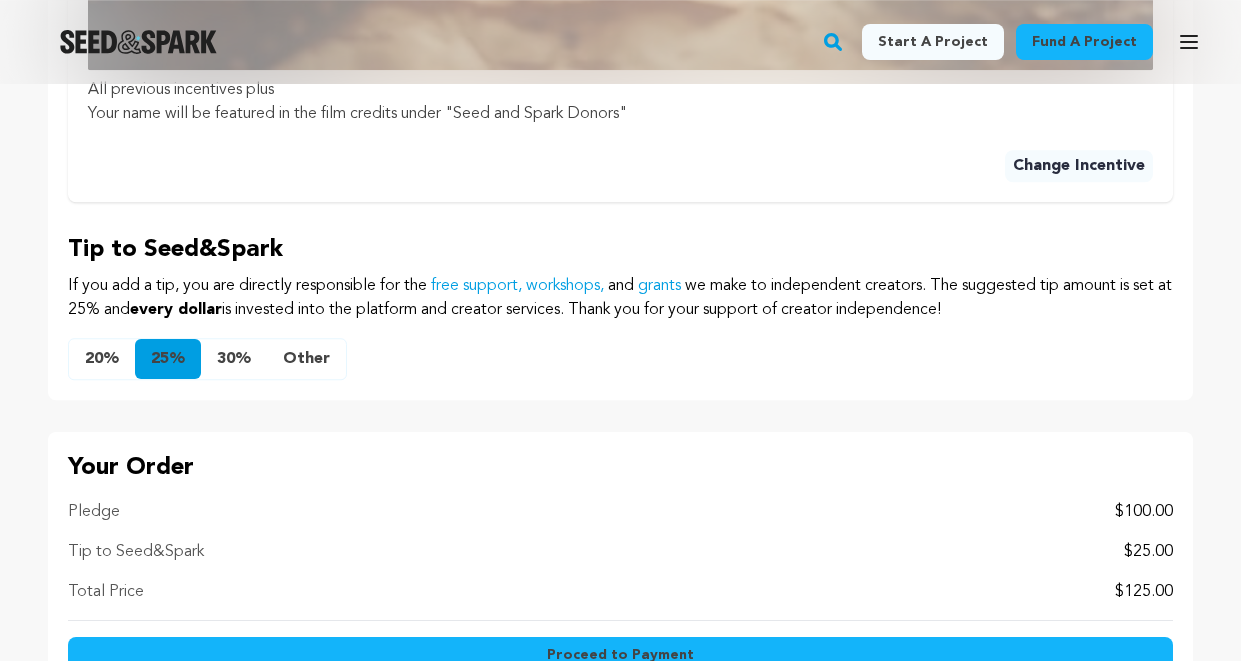click on "Other" at bounding box center (306, 359) 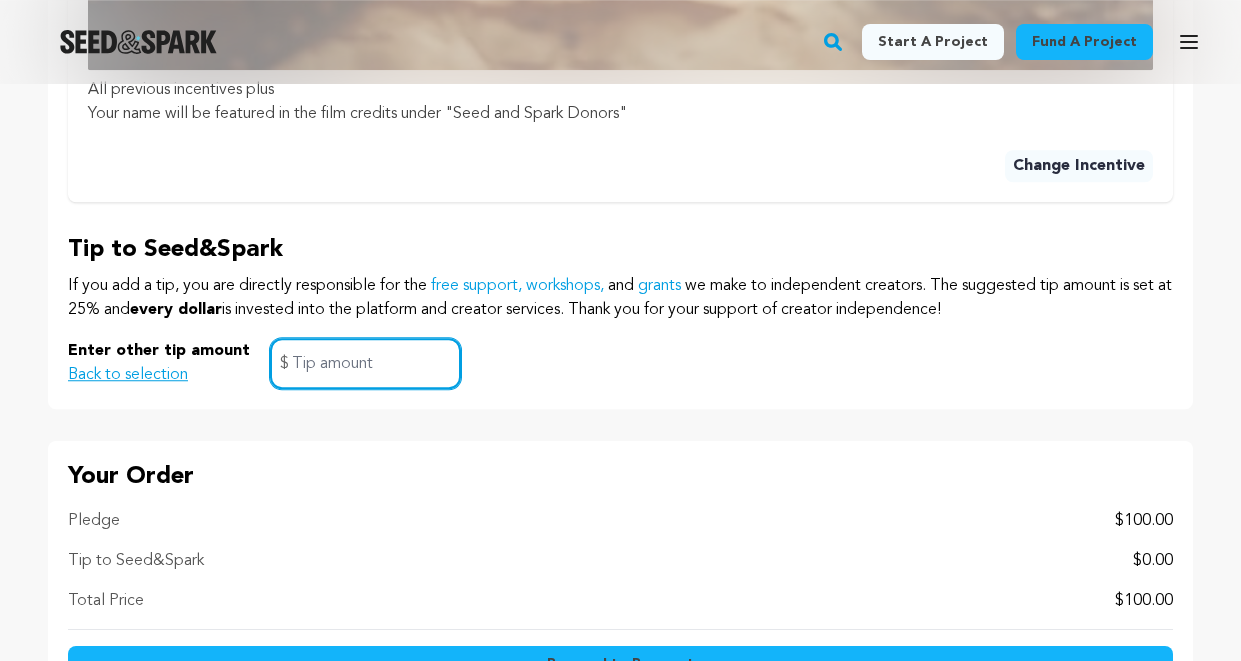 click at bounding box center (365, 363) 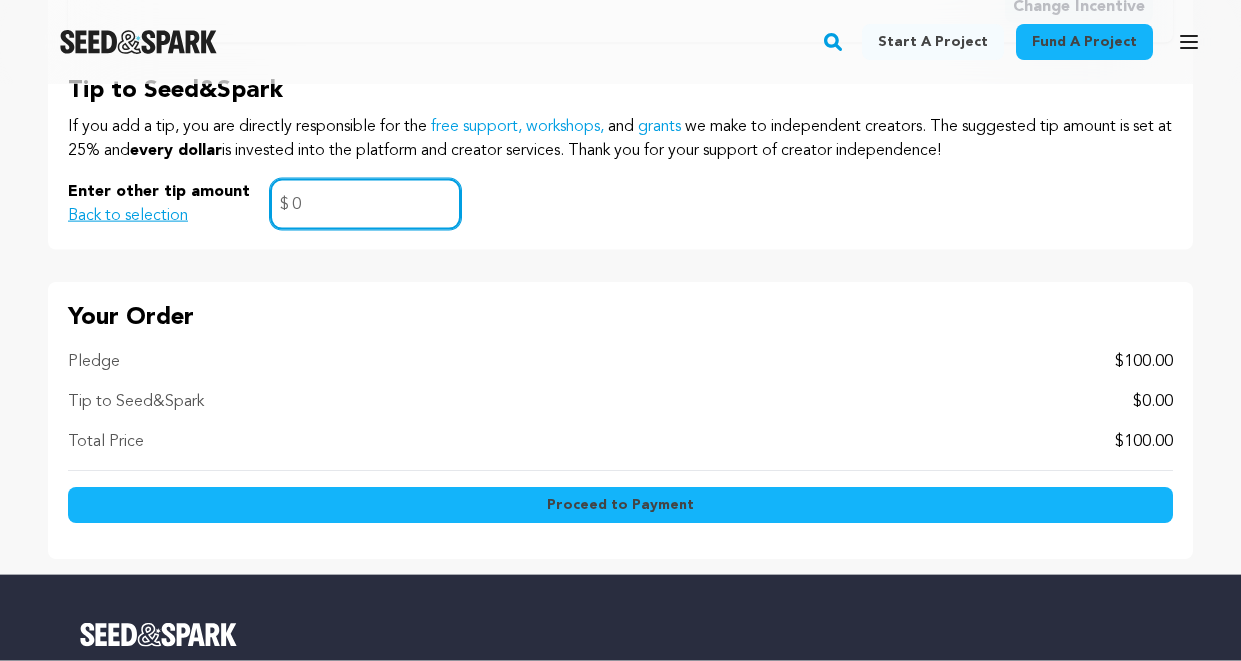 scroll, scrollTop: 2461, scrollLeft: 0, axis: vertical 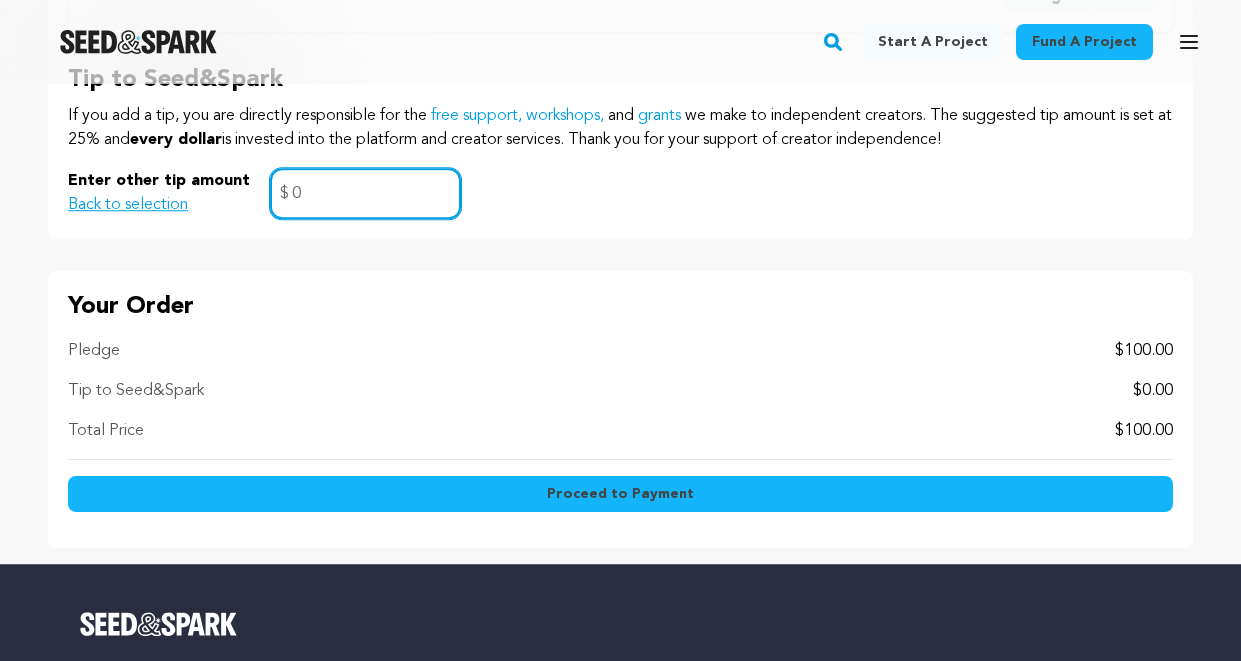 type on "0" 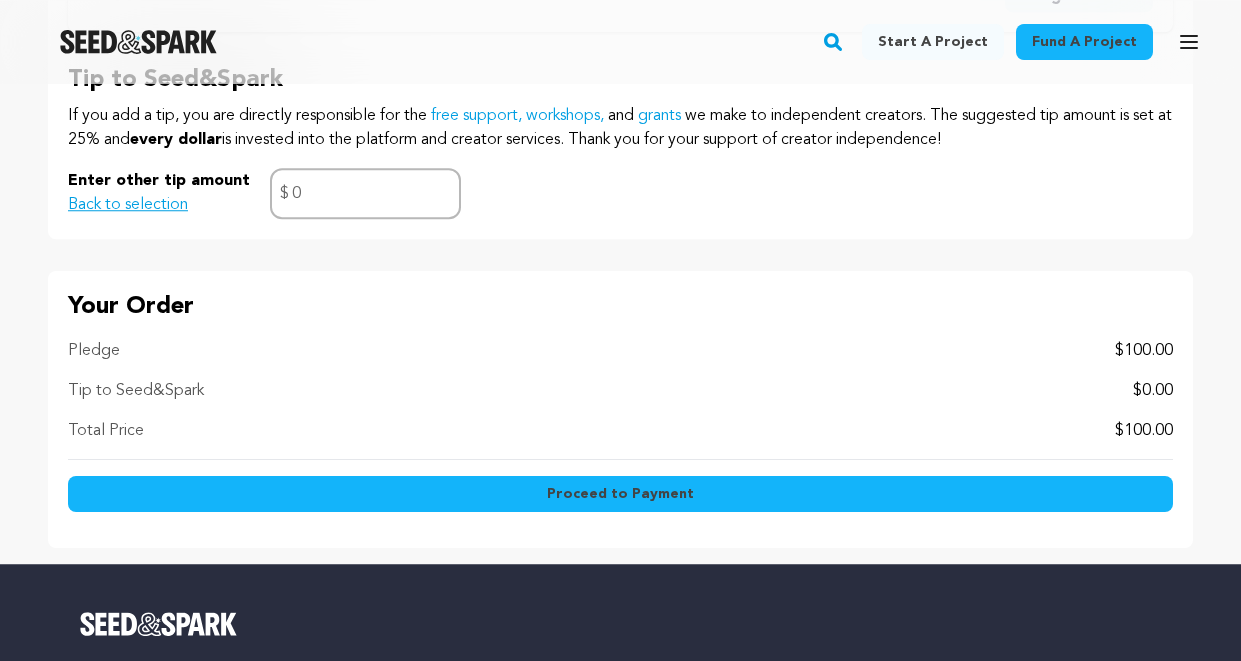 click on "Proceed to Payment" at bounding box center (620, 494) 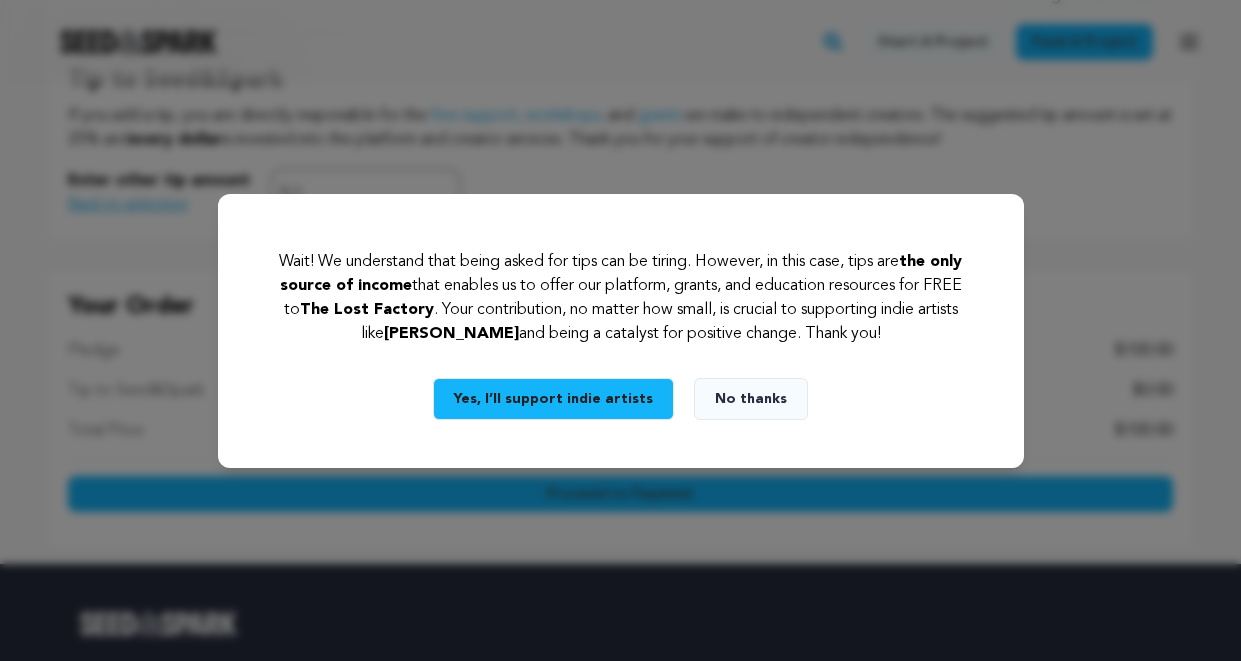 click on "Yes, I’ll support indie artists" at bounding box center (553, 399) 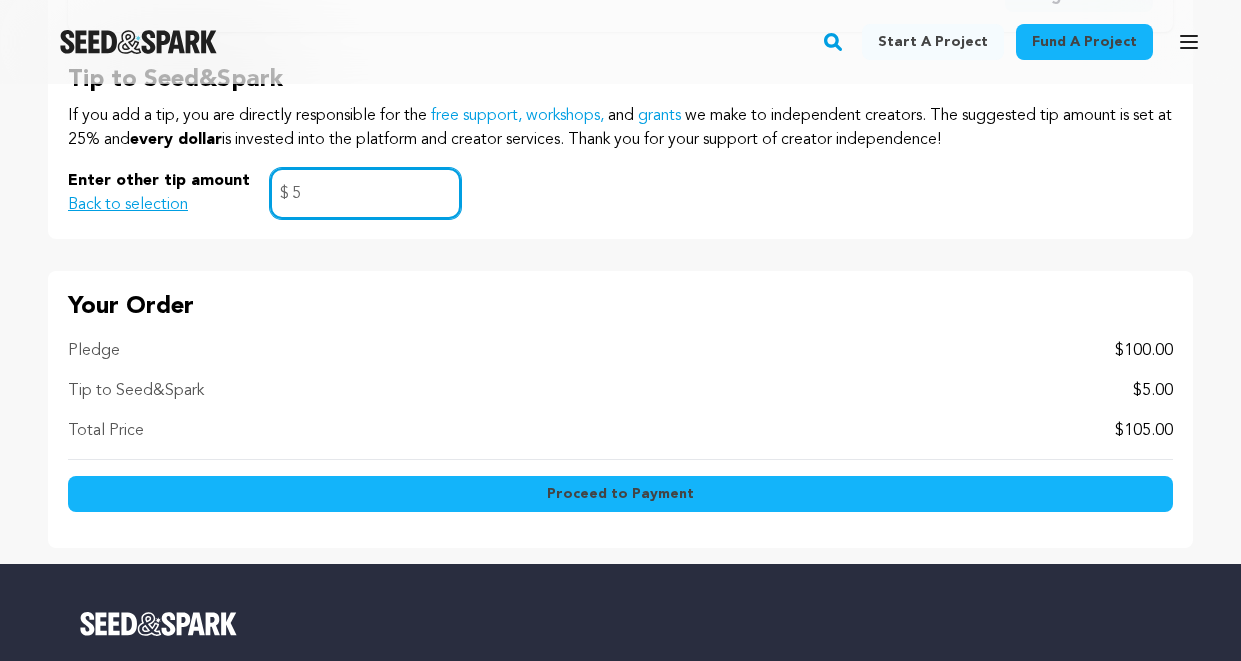 type on "5" 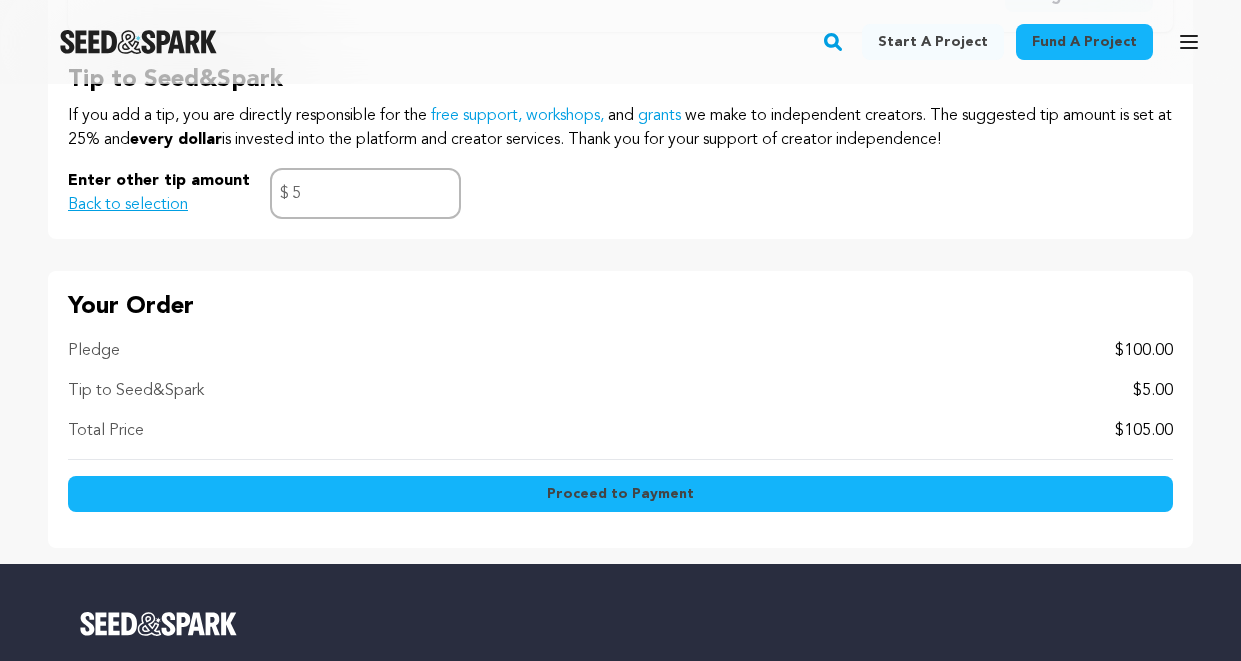 click on "Proceed to Payment" at bounding box center (620, 494) 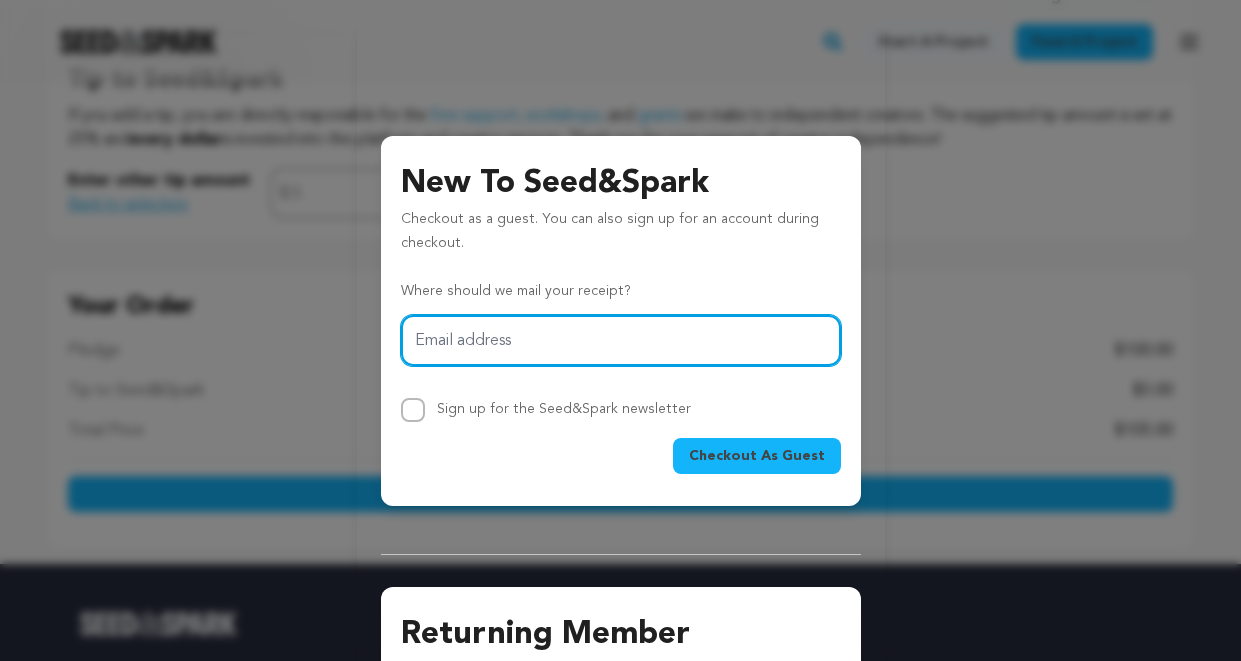 drag, startPoint x: 446, startPoint y: 340, endPoint x: 491, endPoint y: 345, distance: 45.276924 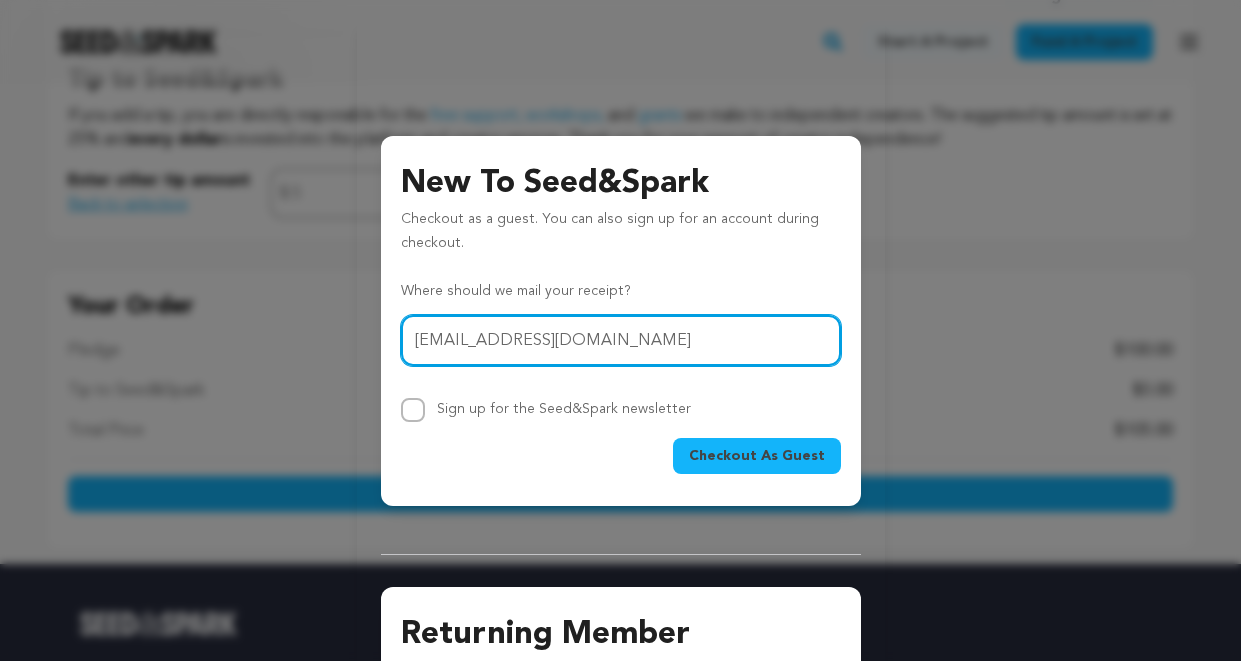 type on "richardgliech@gmail.com" 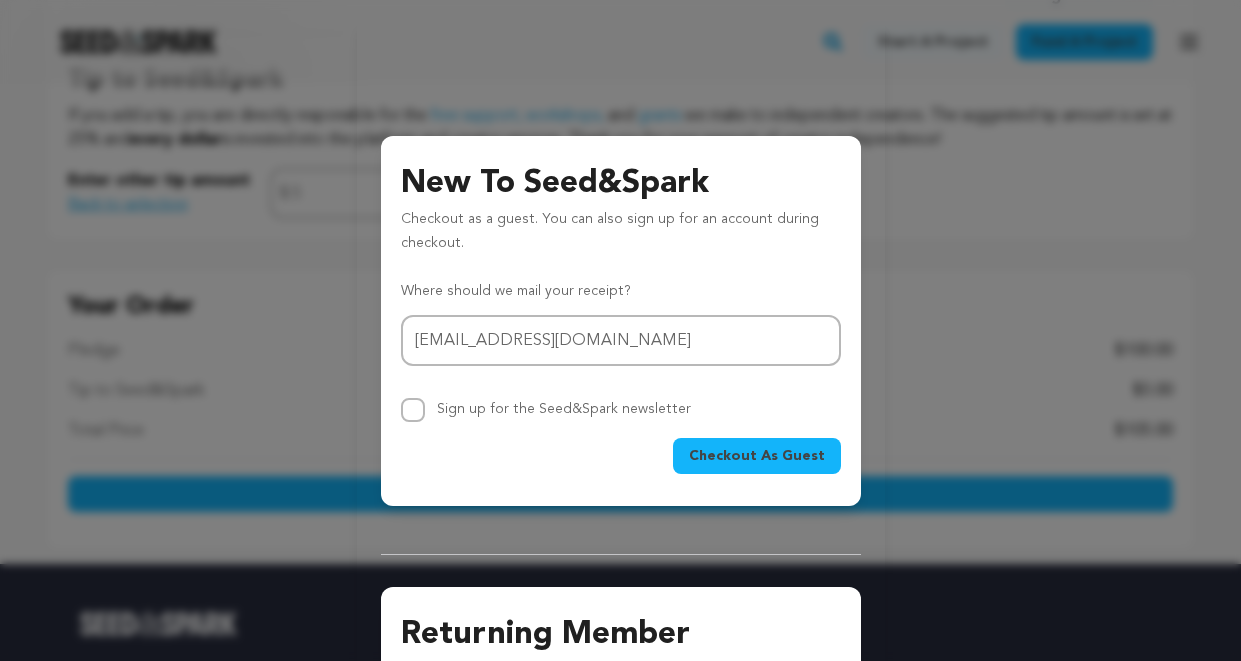click on "Checkout As Guest" at bounding box center (757, 456) 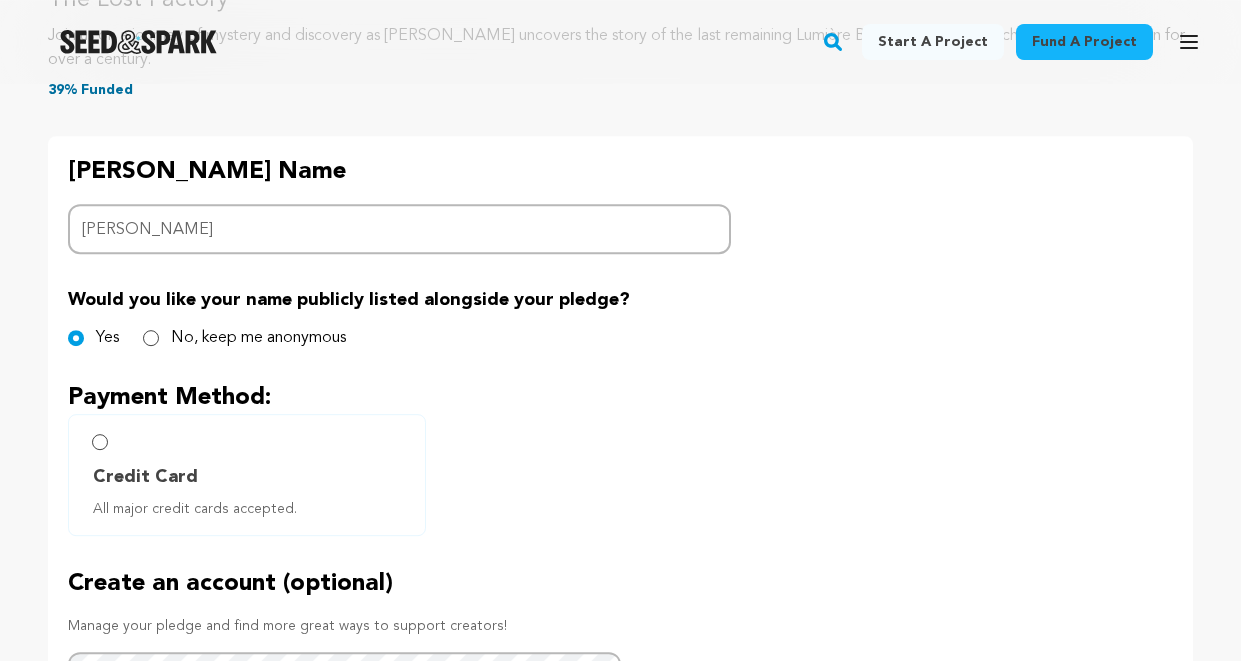 scroll, scrollTop: 970, scrollLeft: 0, axis: vertical 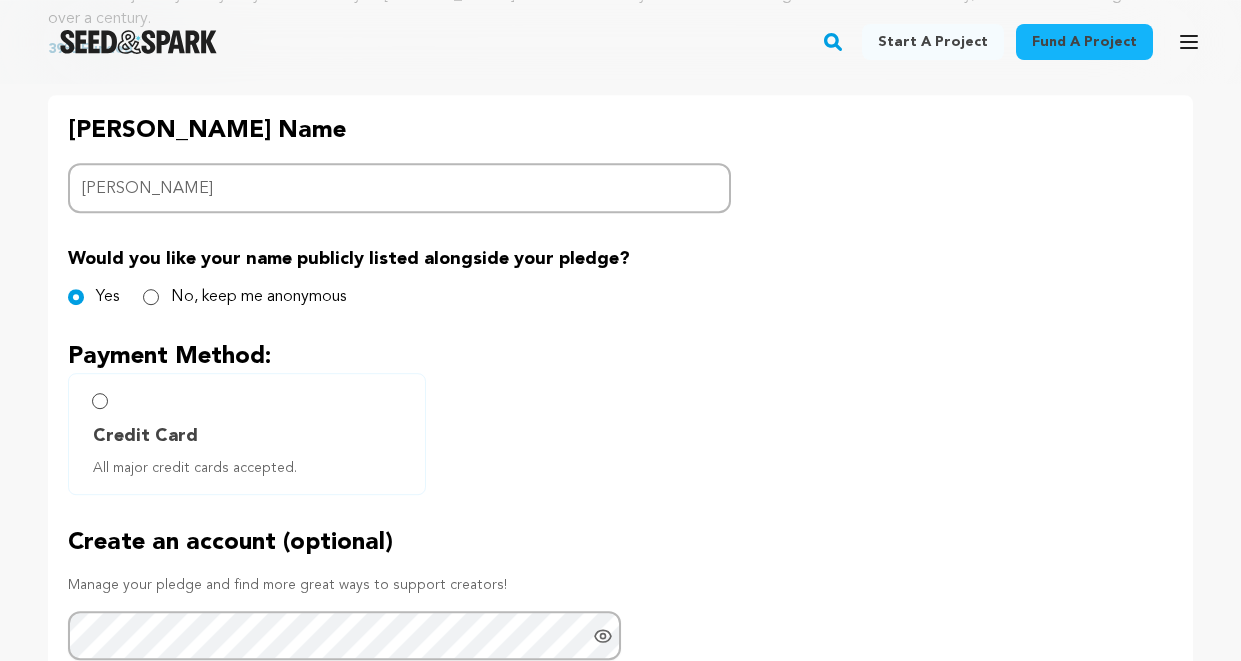 type on "Richard Gliech" 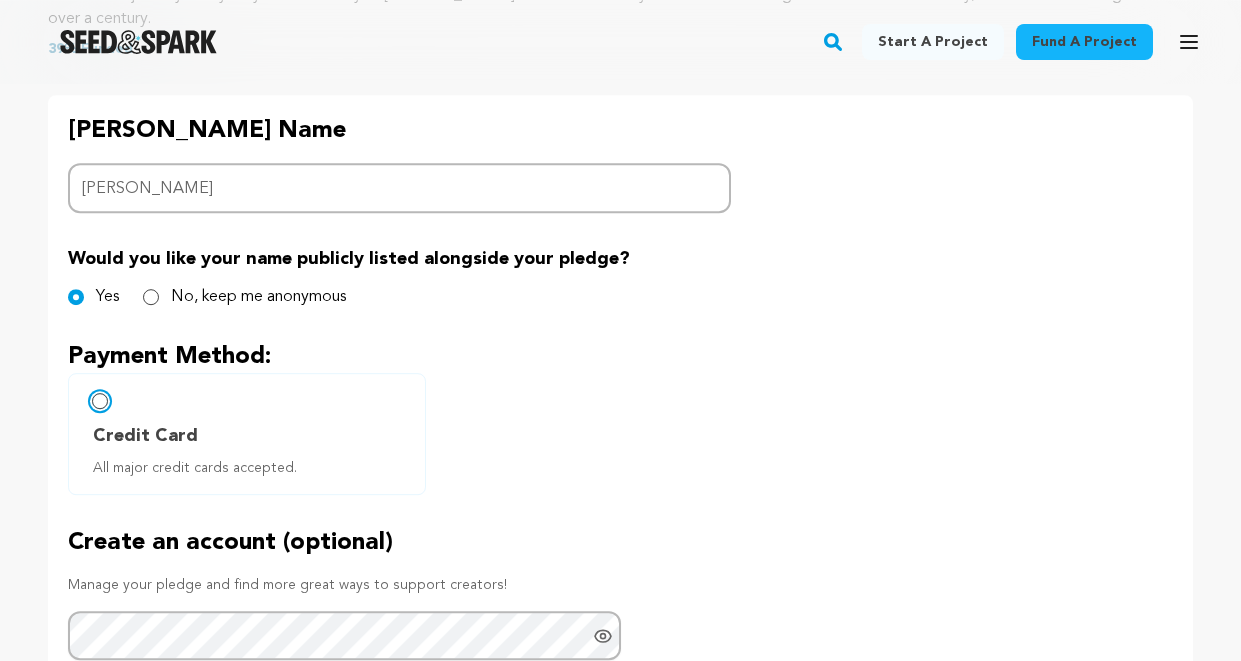 click on "Credit Card
All major credit cards accepted." at bounding box center [100, 401] 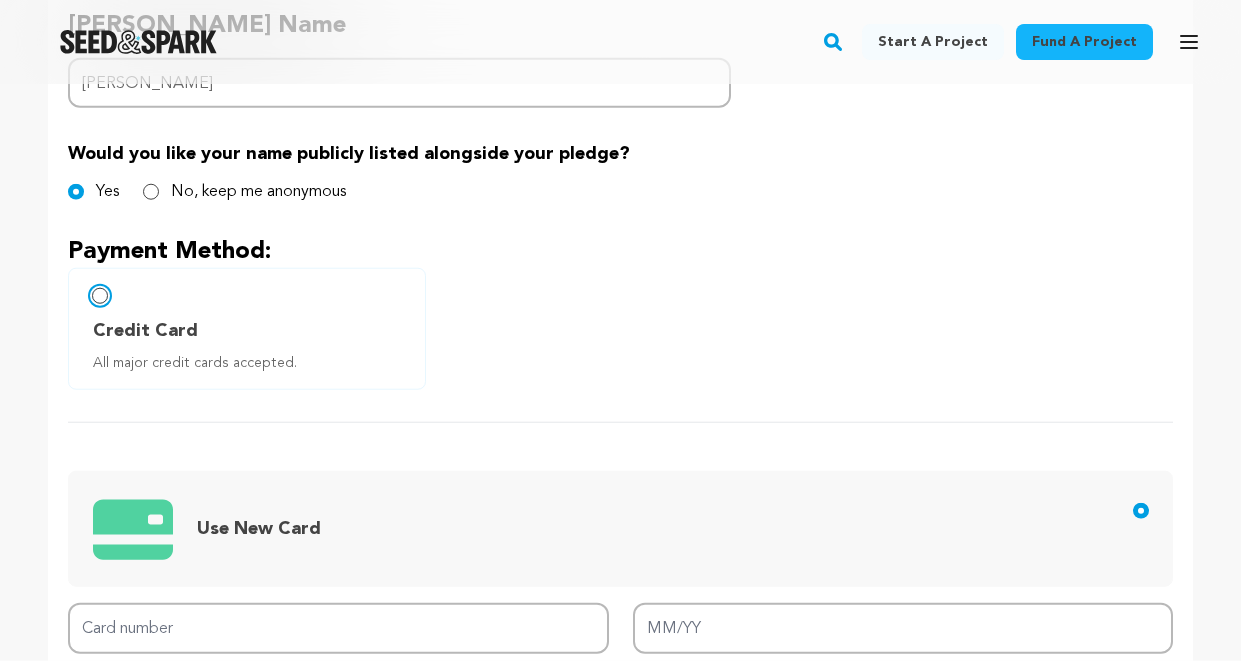 scroll, scrollTop: 1252, scrollLeft: 0, axis: vertical 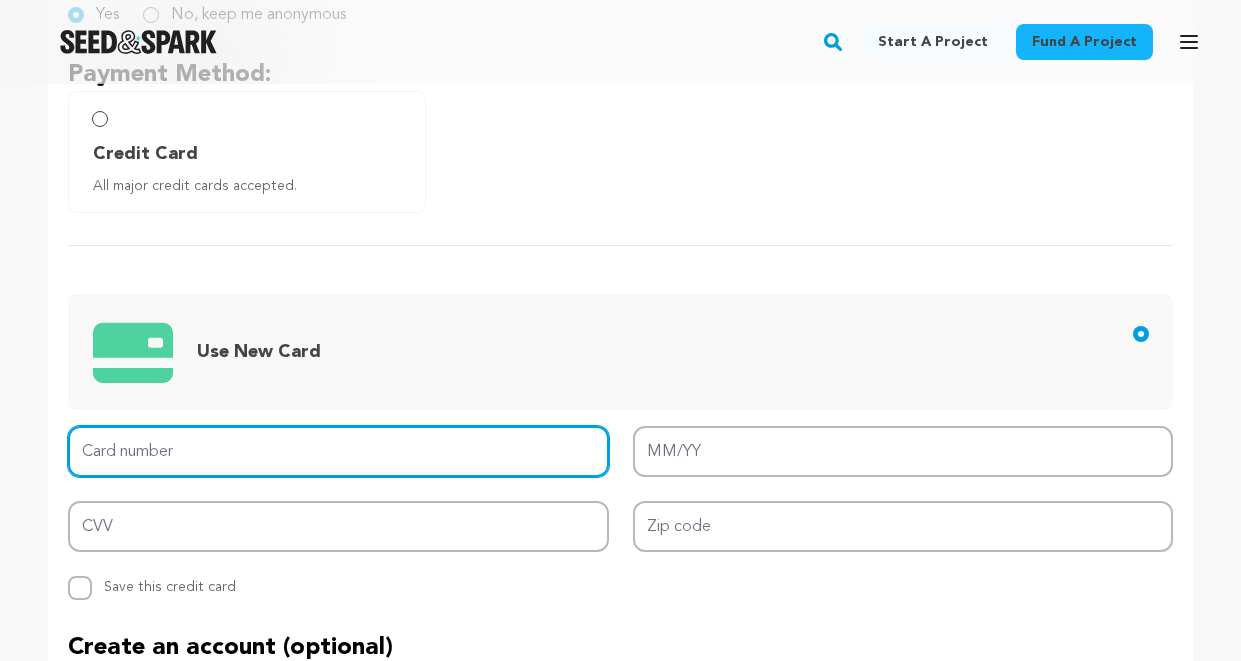click on "Card number" at bounding box center (338, 451) 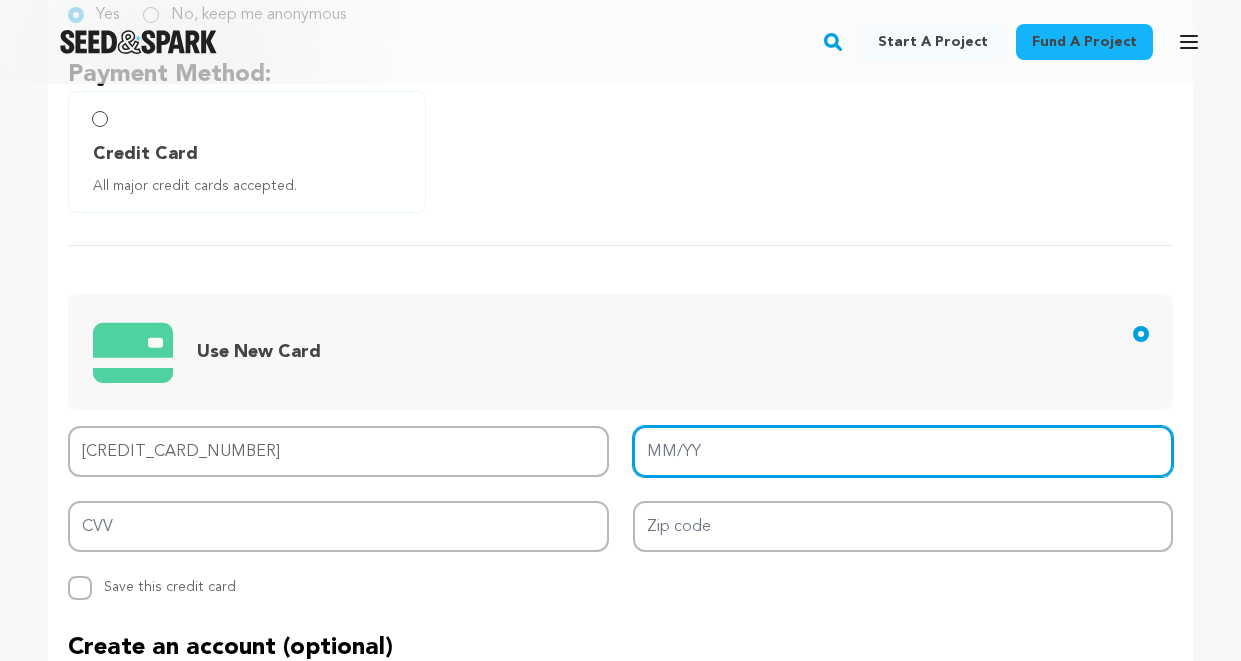 type on "12/28" 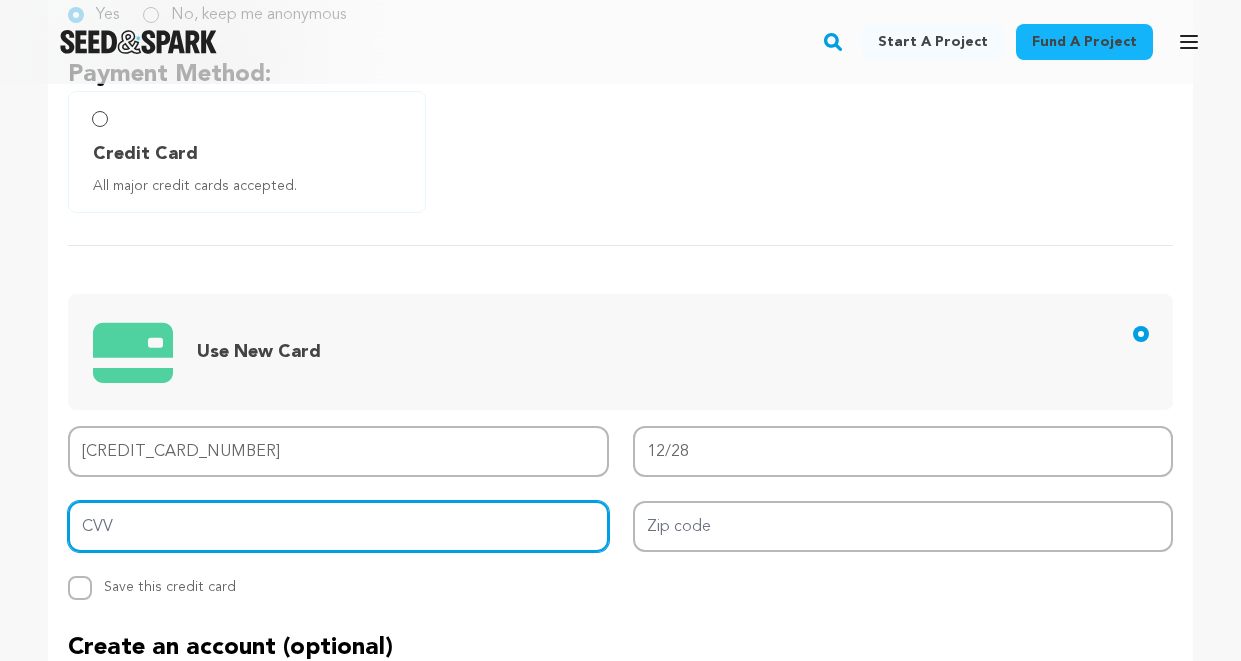 click on "CVV" at bounding box center (338, 526) 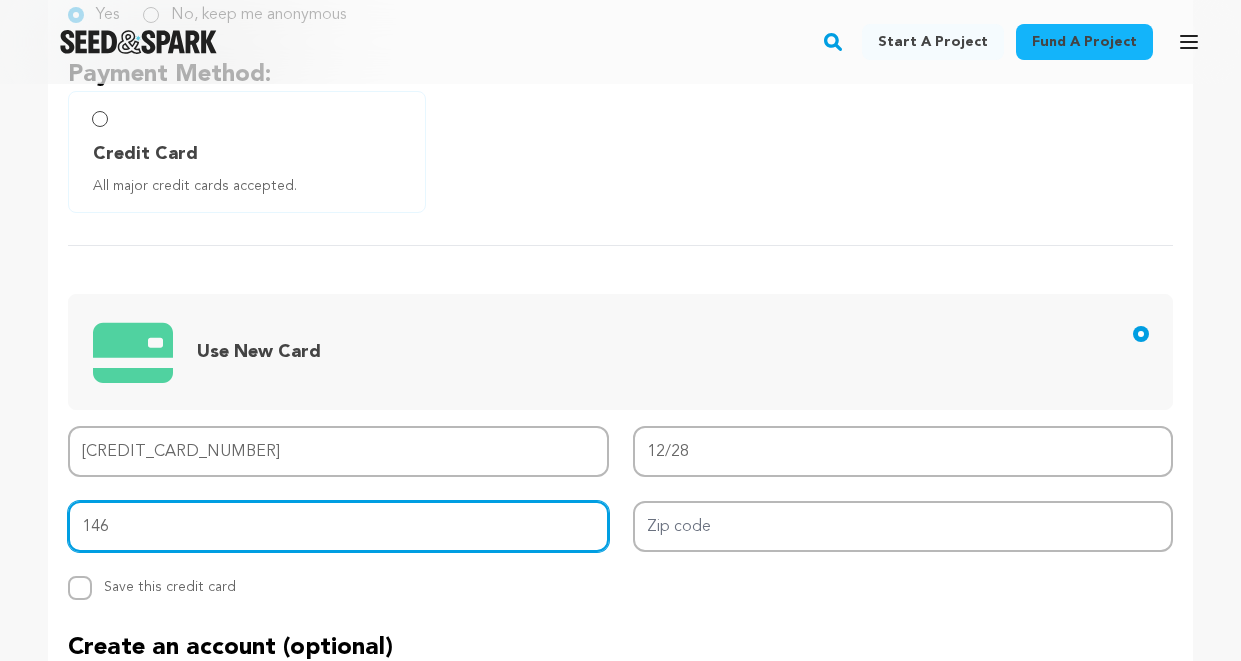 type on "146" 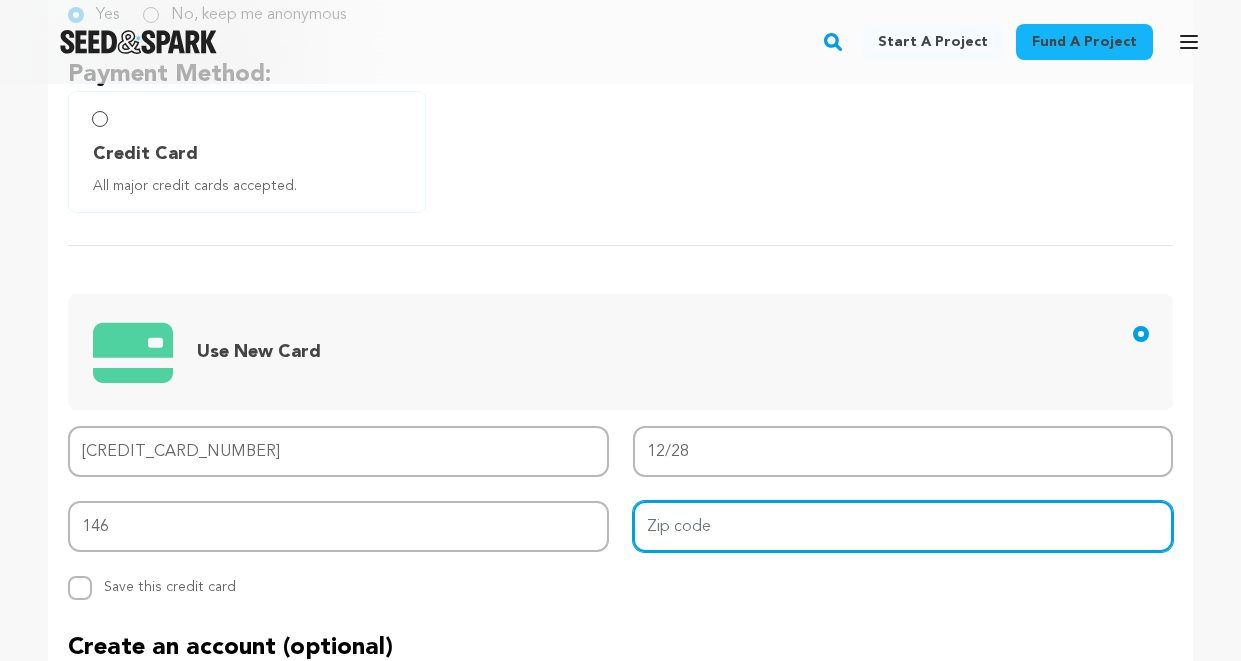 click on "Zip code" at bounding box center (903, 526) 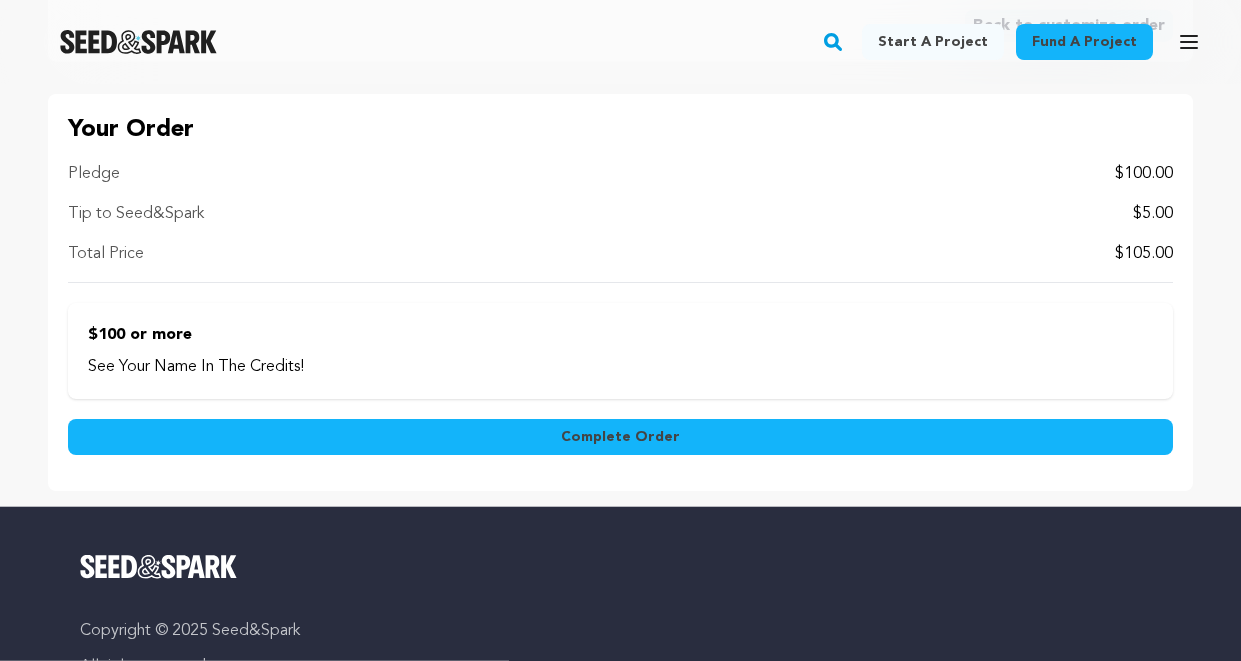 scroll, scrollTop: 2155, scrollLeft: 0, axis: vertical 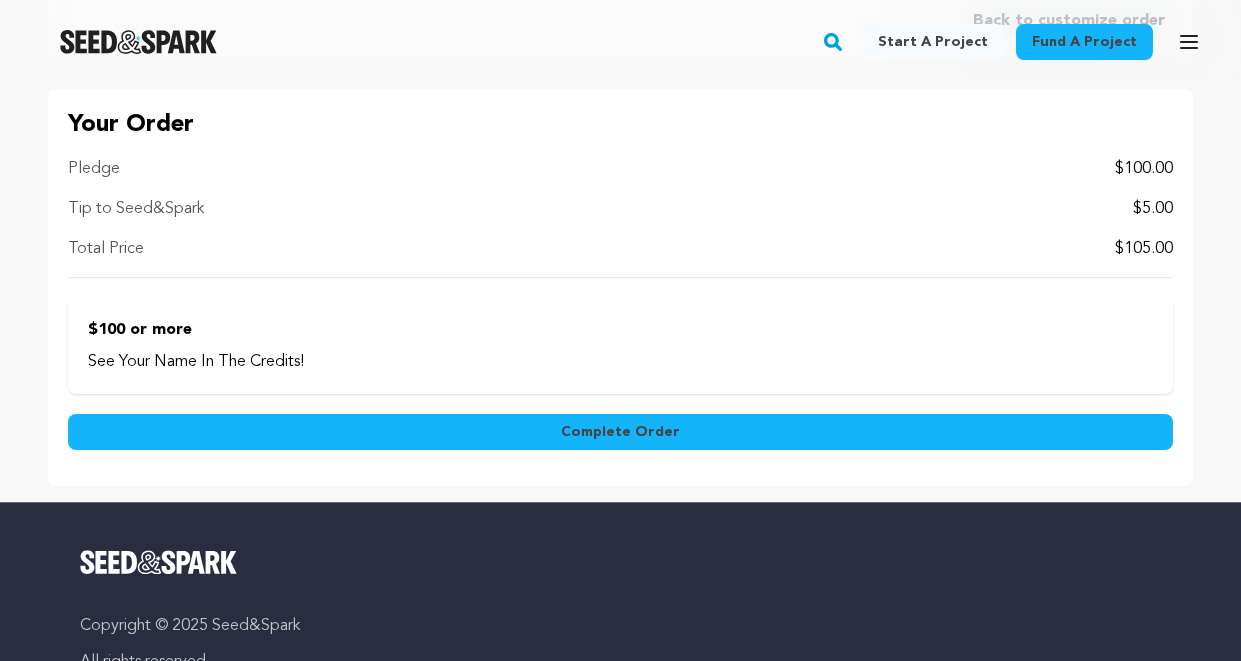 type on "05401" 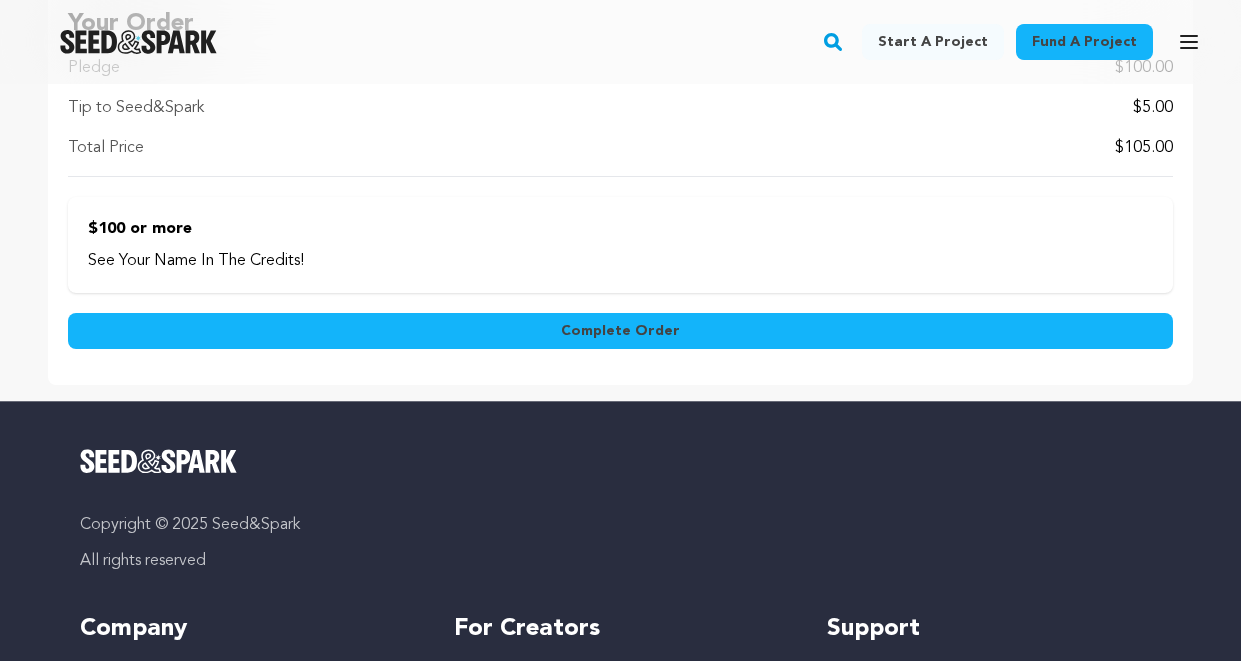 scroll, scrollTop: 2053, scrollLeft: 0, axis: vertical 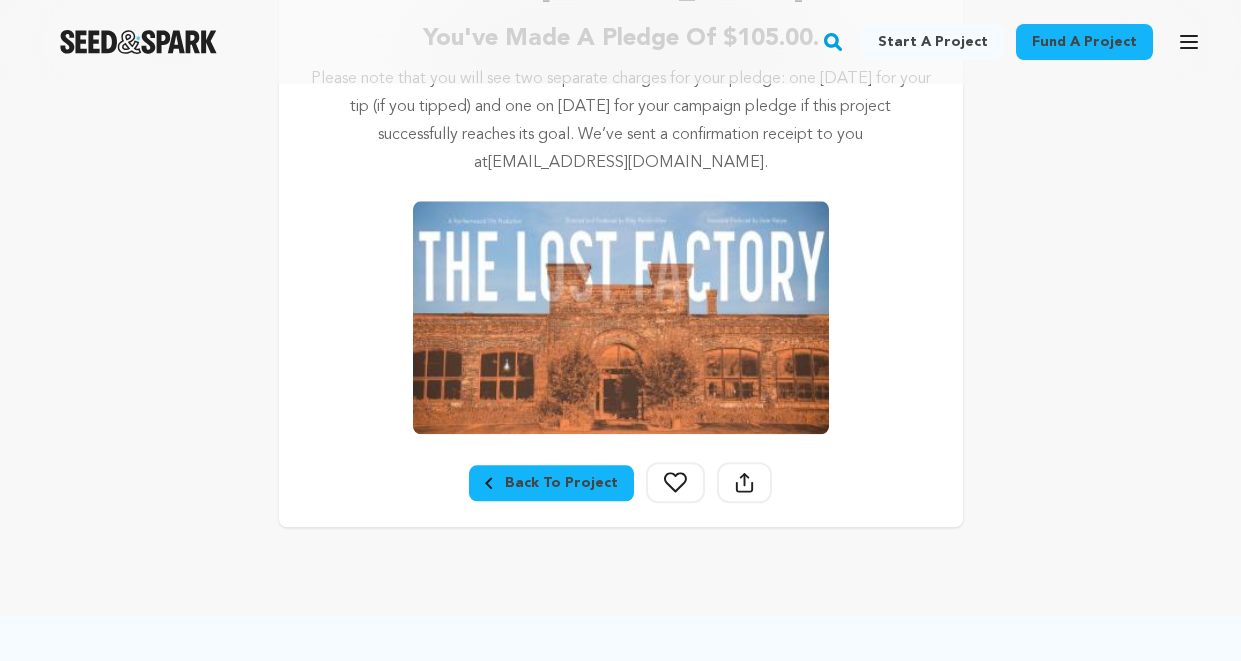 click on "Back To Project" at bounding box center (551, 483) 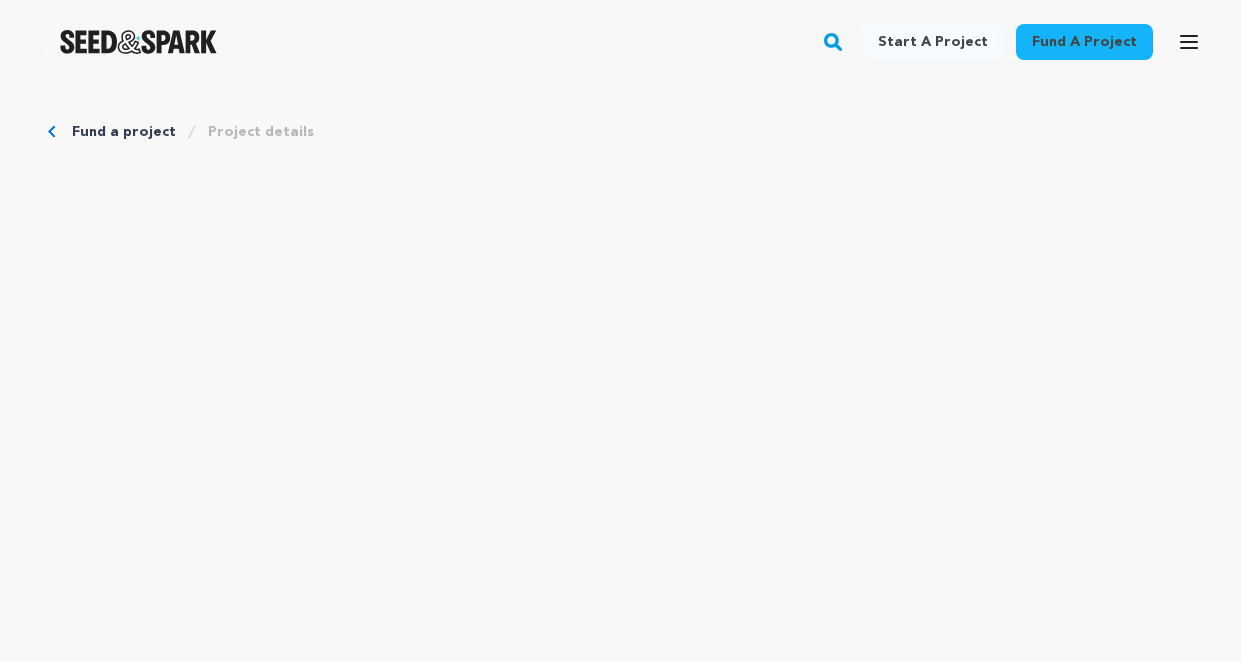 scroll, scrollTop: 0, scrollLeft: 0, axis: both 